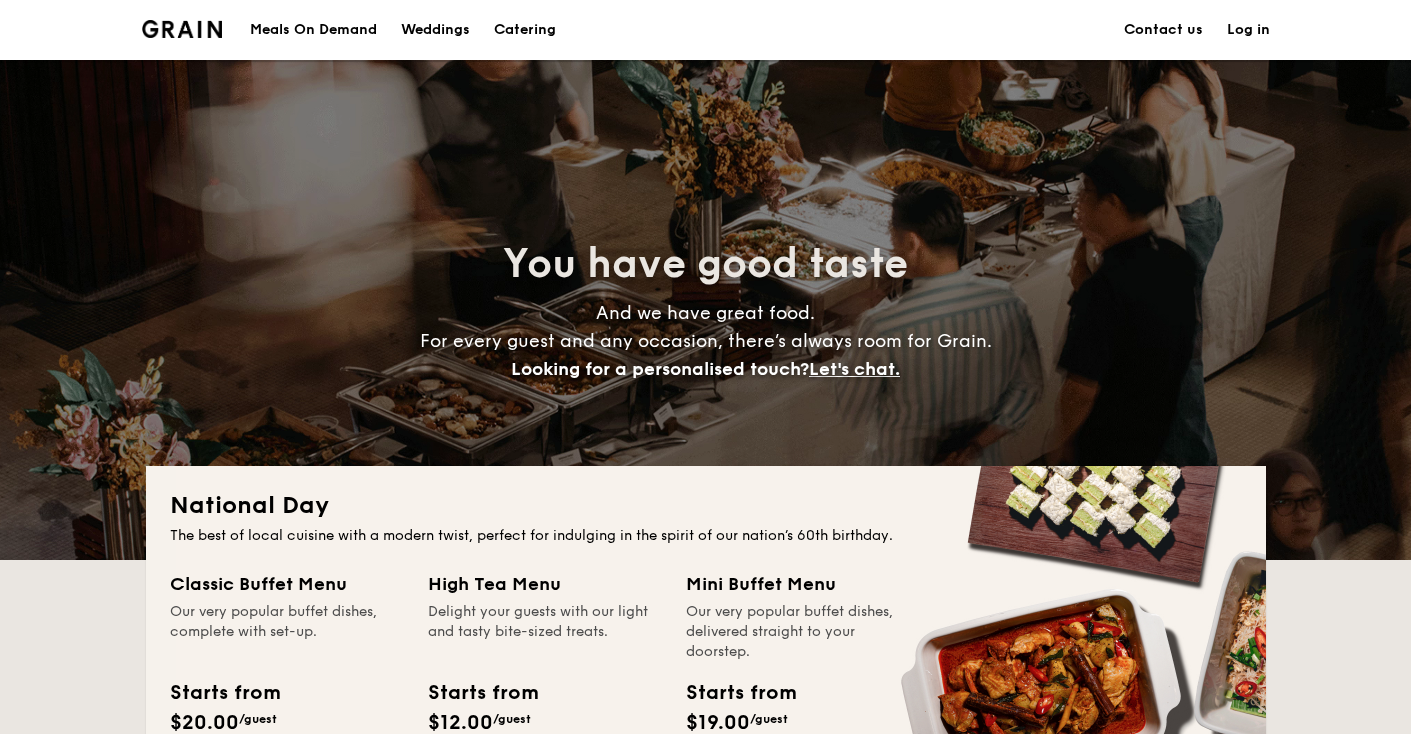 scroll, scrollTop: 165, scrollLeft: 0, axis: vertical 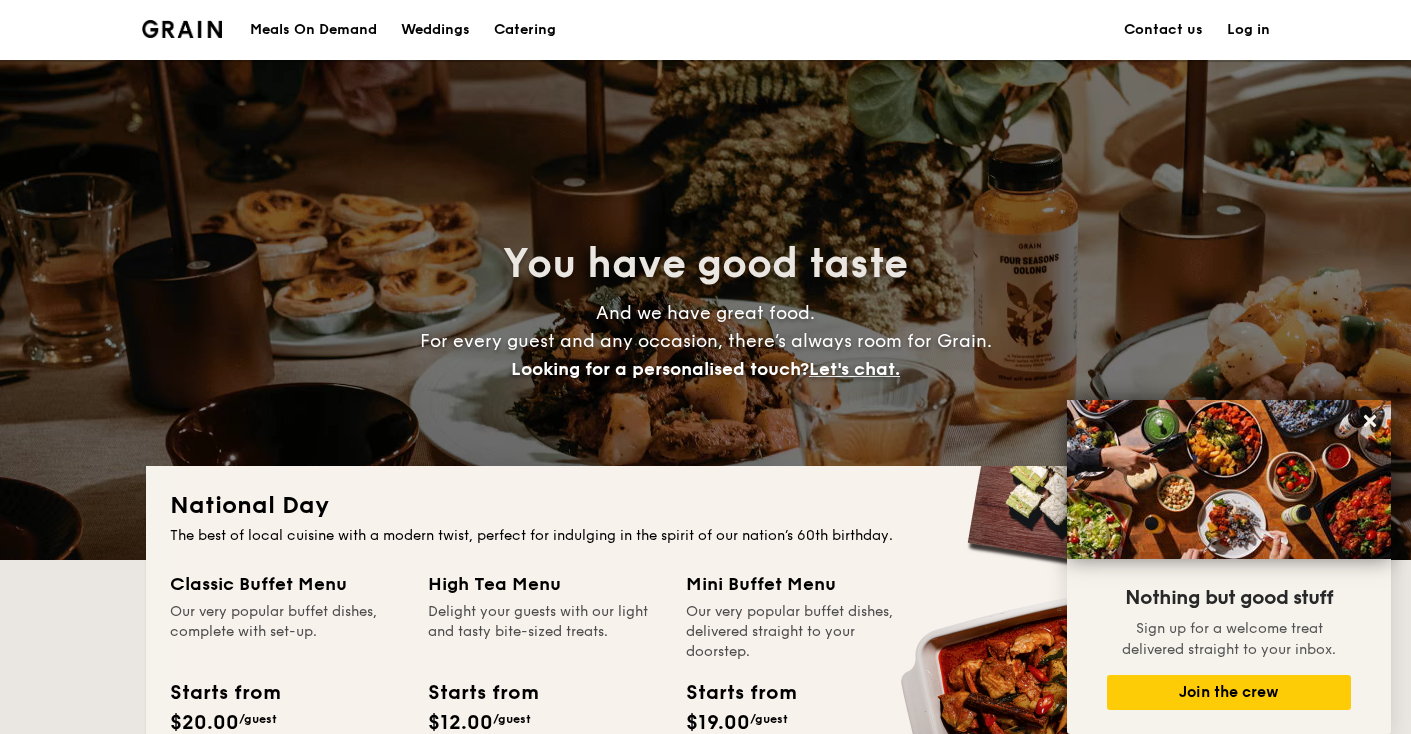 click on "Meals On Demand" at bounding box center (313, 30) 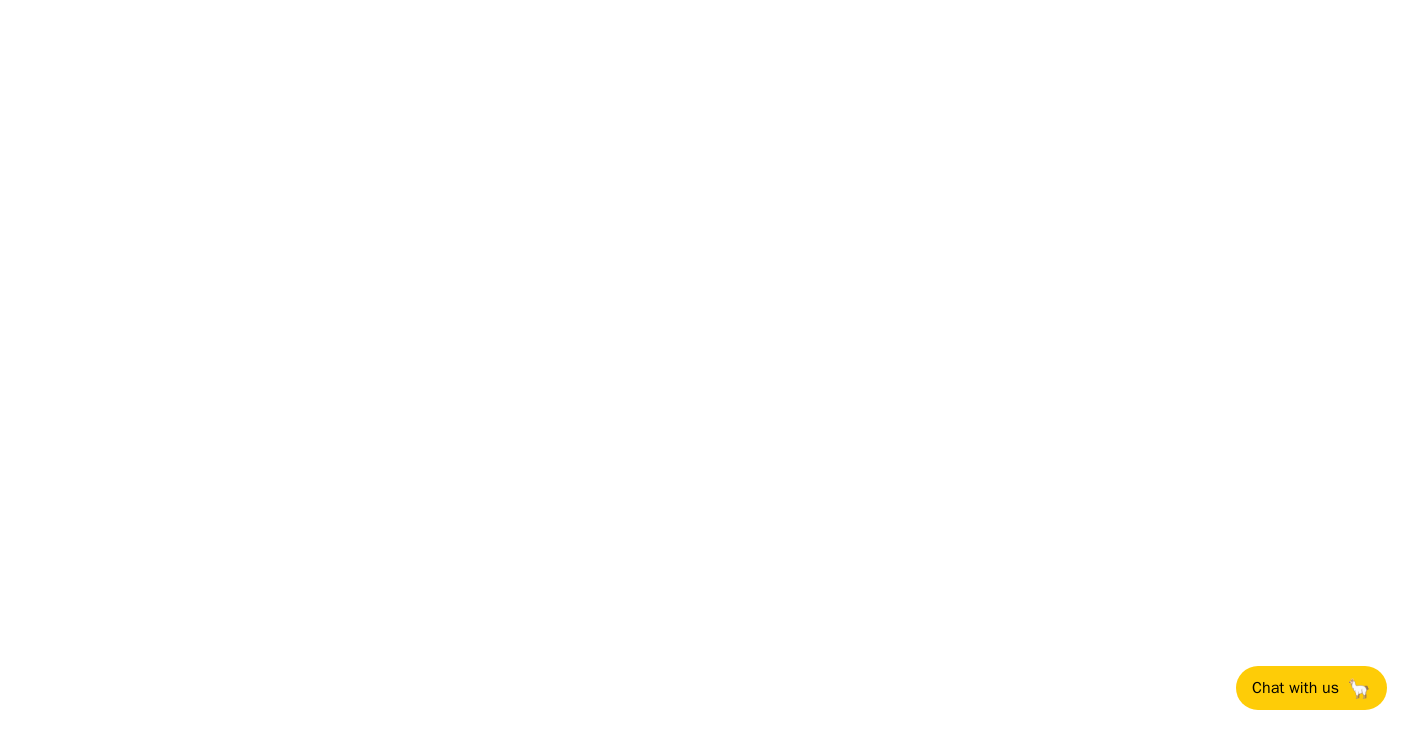 scroll, scrollTop: 0, scrollLeft: 0, axis: both 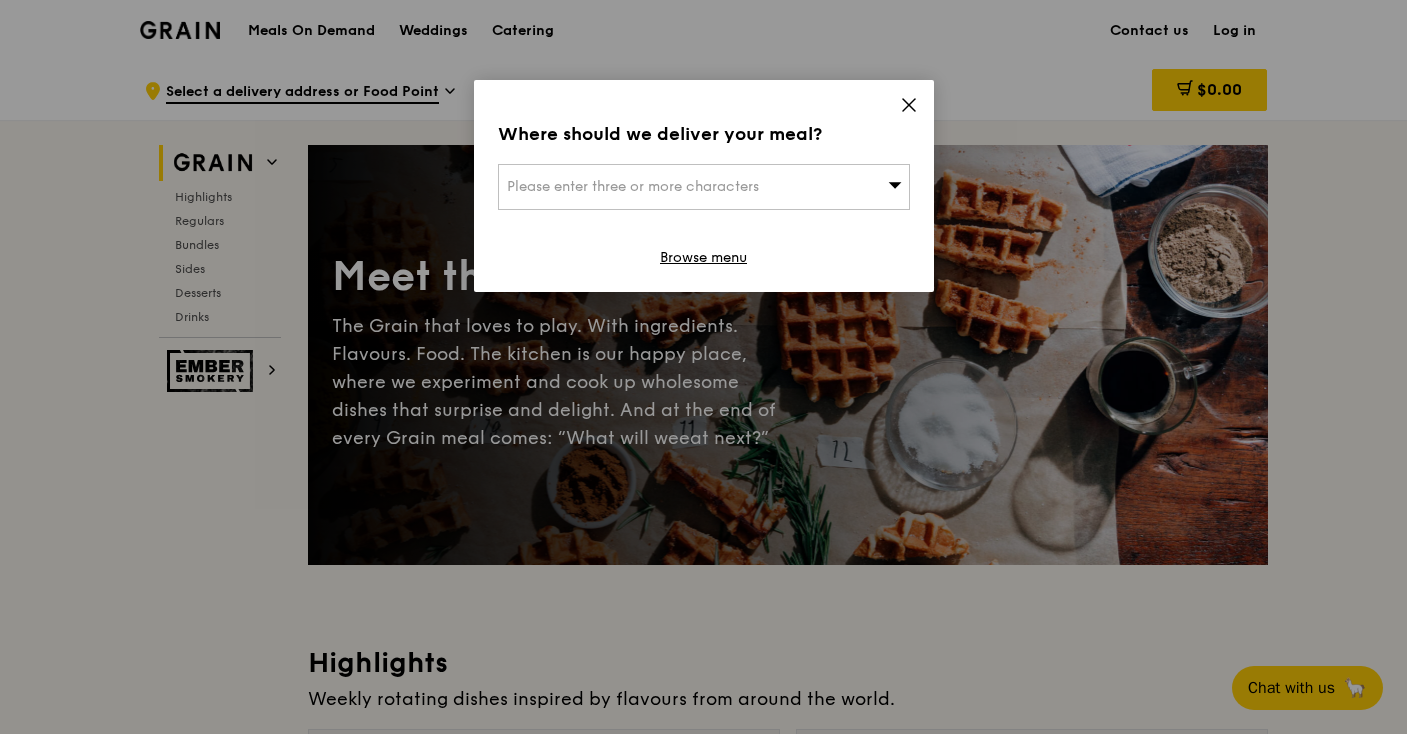 click 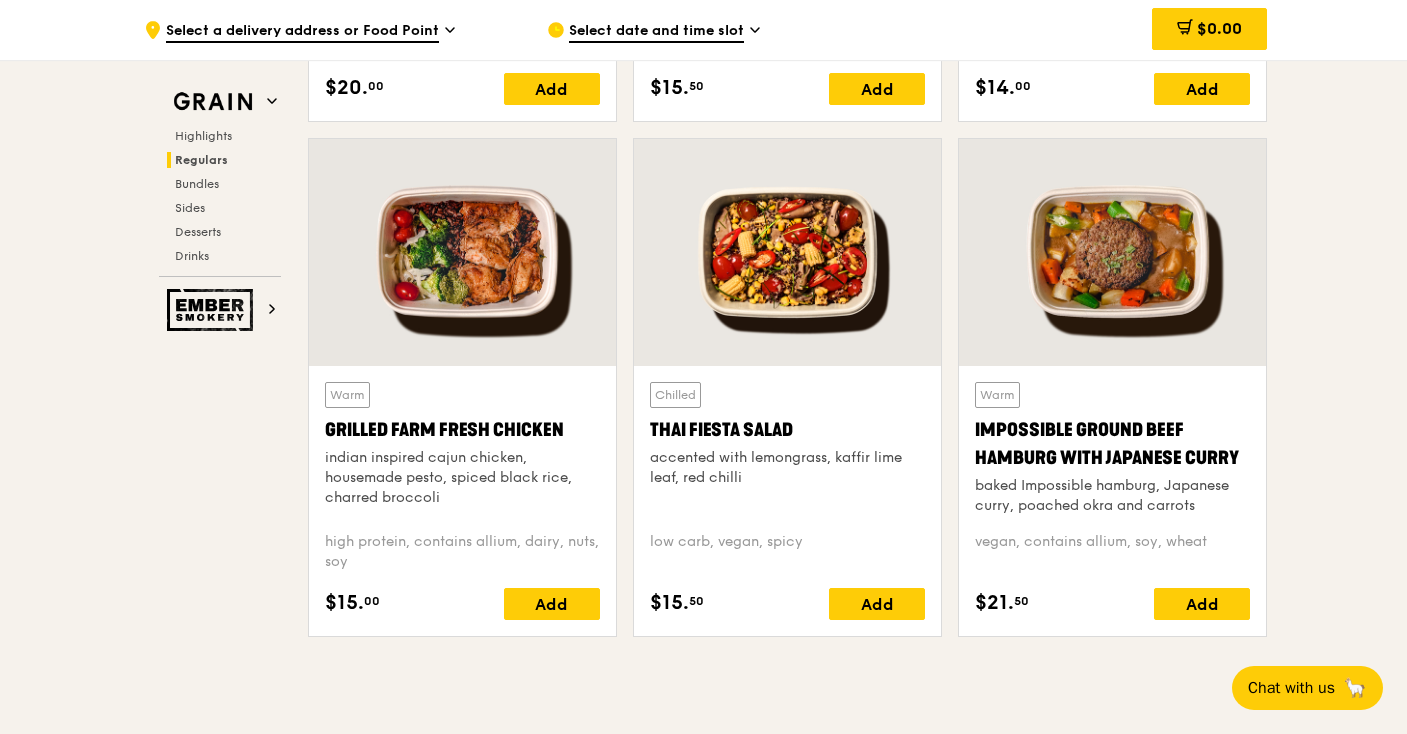 scroll, scrollTop: 2232, scrollLeft: 0, axis: vertical 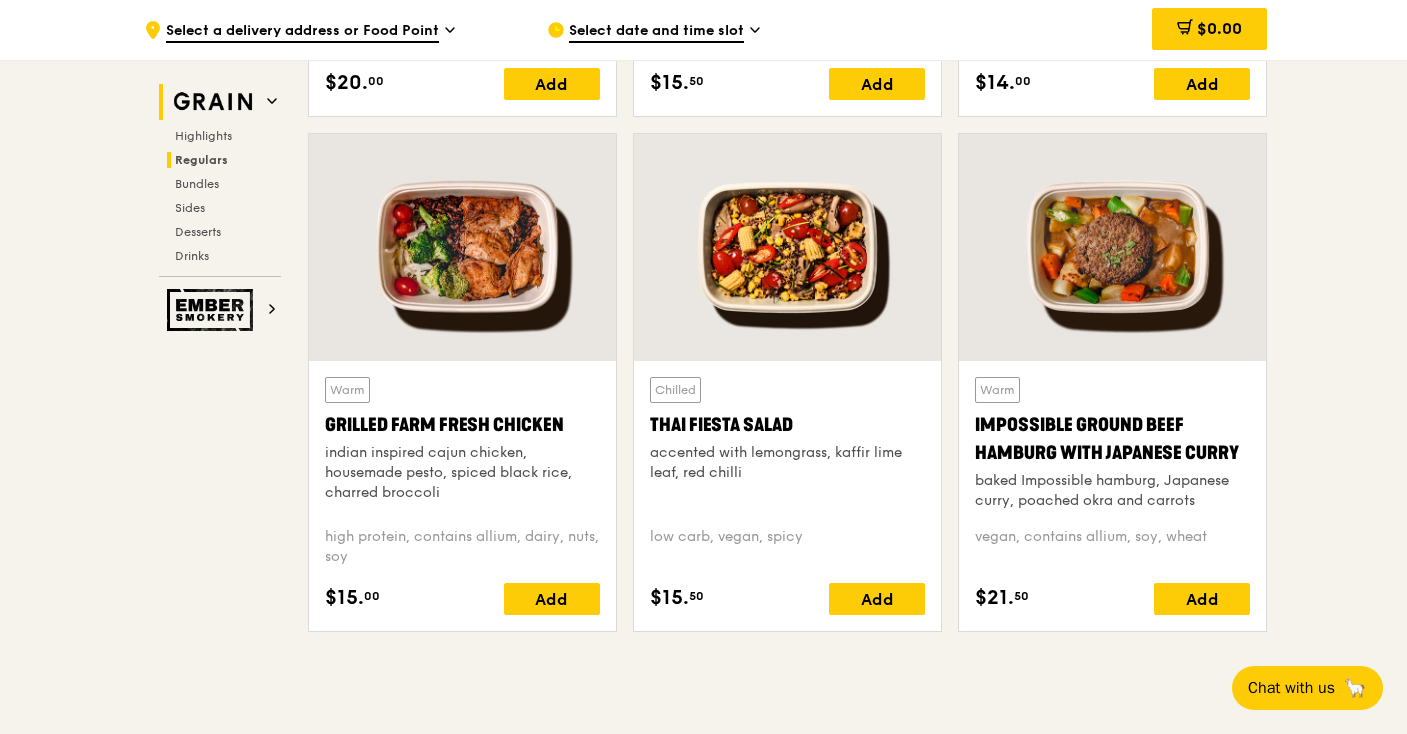click on "Grain" at bounding box center (220, 102) 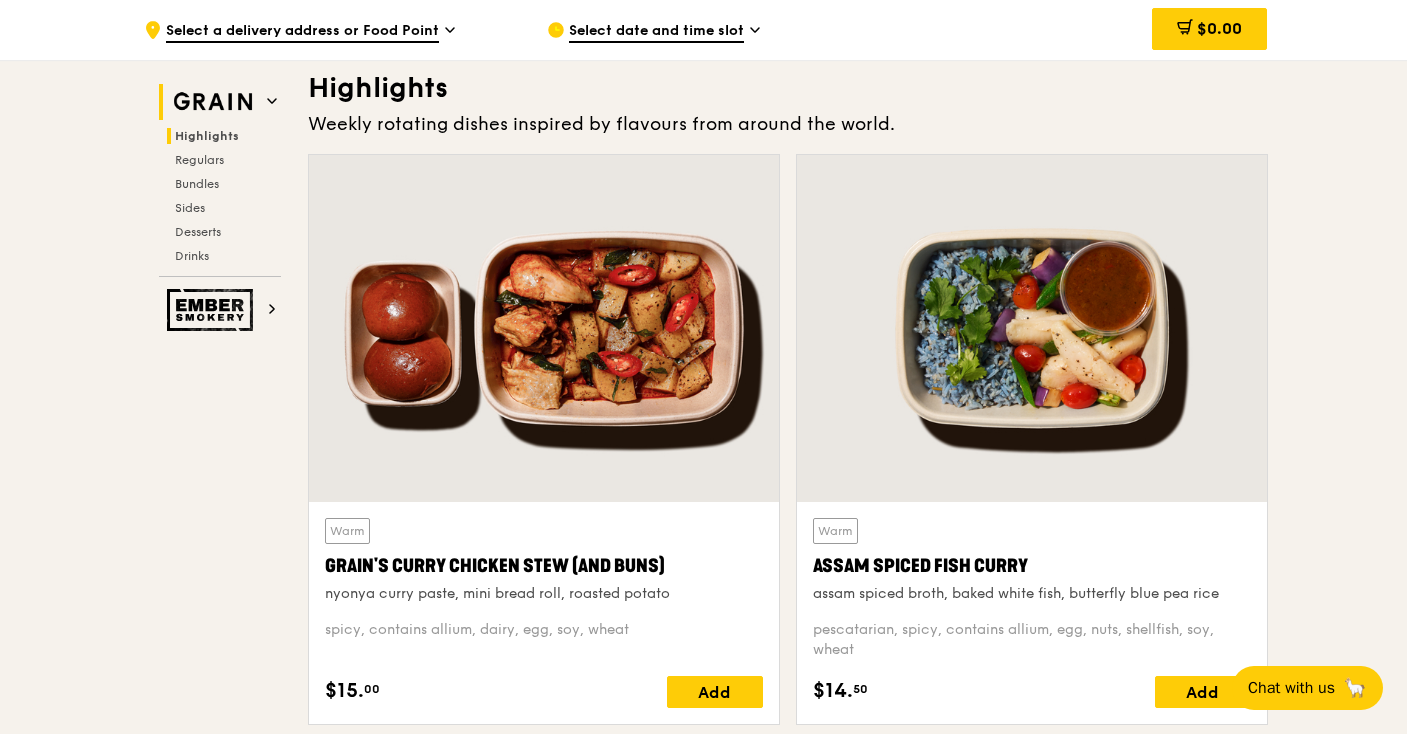 scroll, scrollTop: 564, scrollLeft: 0, axis: vertical 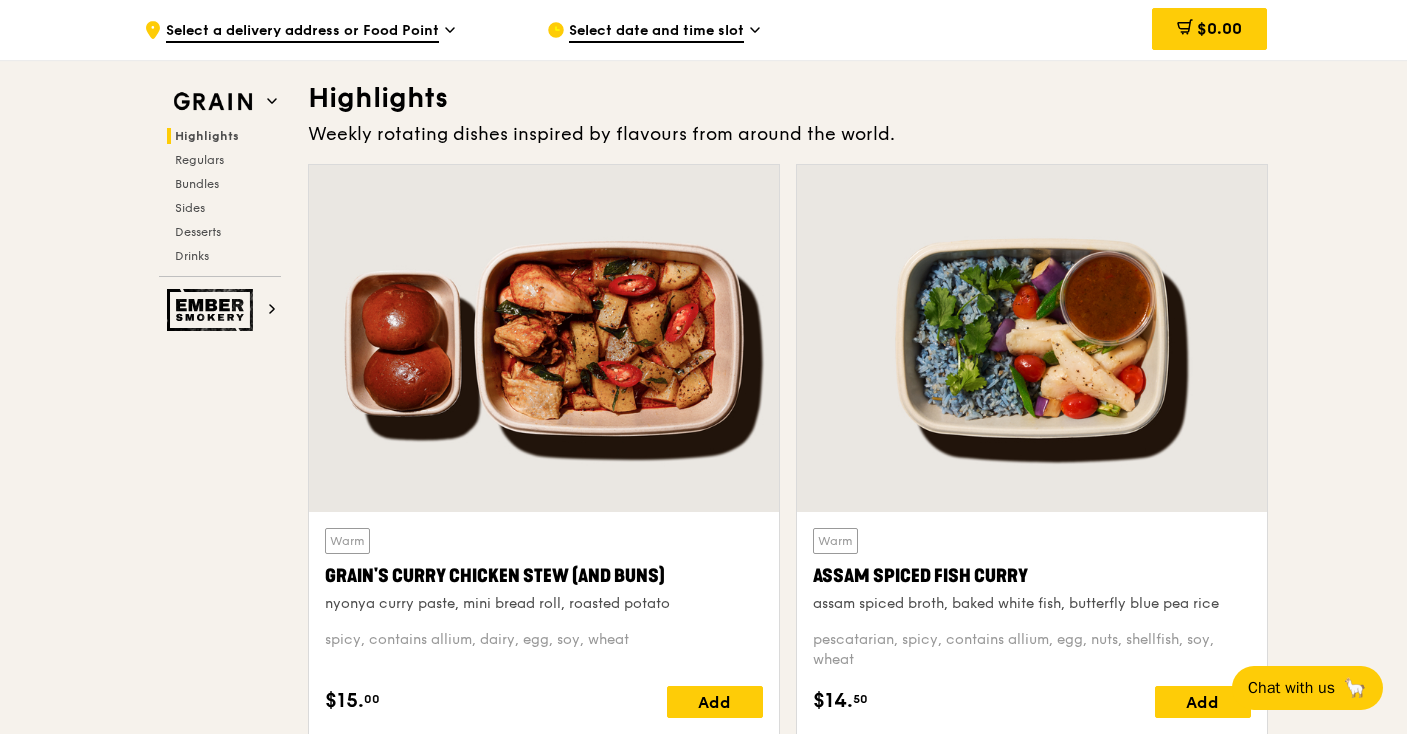 click on "Select a delivery address or Food Point" at bounding box center [302, 32] 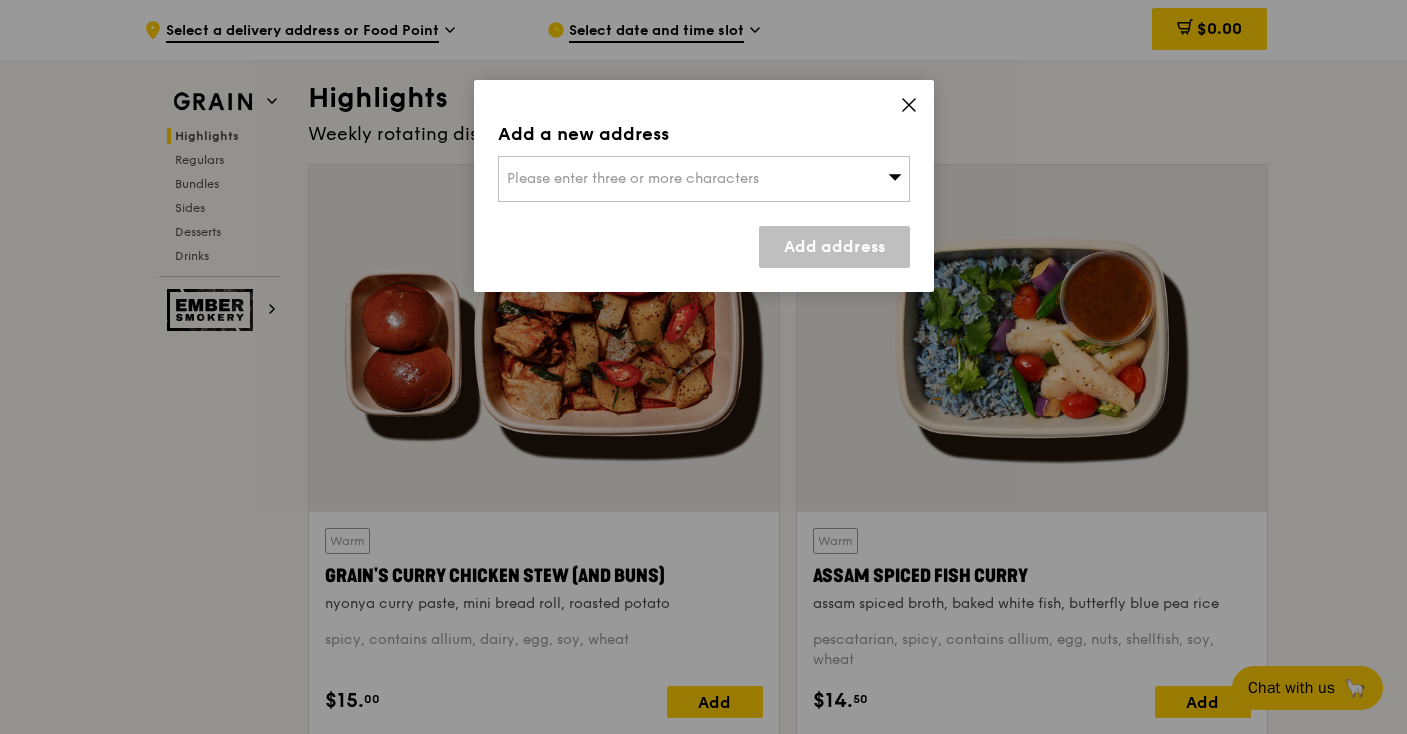 click on "Add a new address
Please enter three or more characters
Add address" at bounding box center [704, 186] 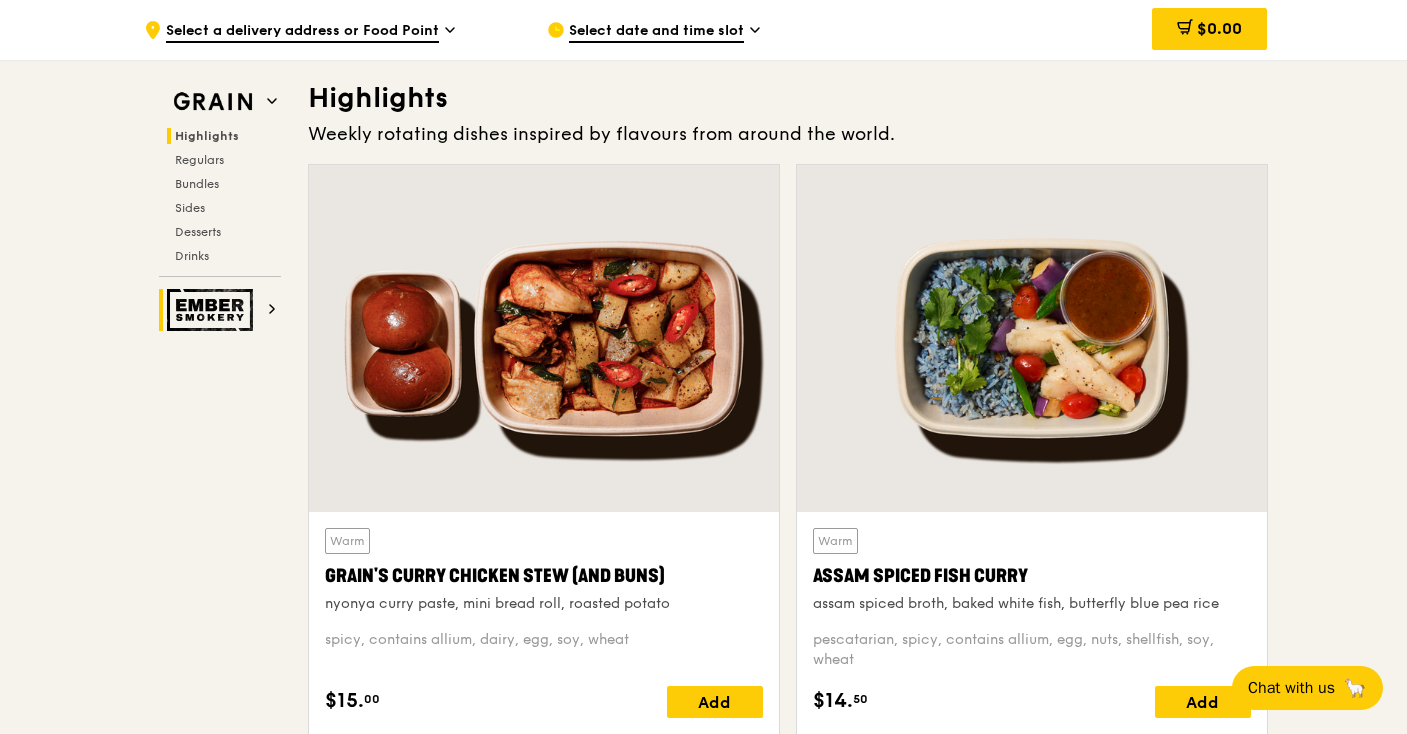 click at bounding box center (213, 310) 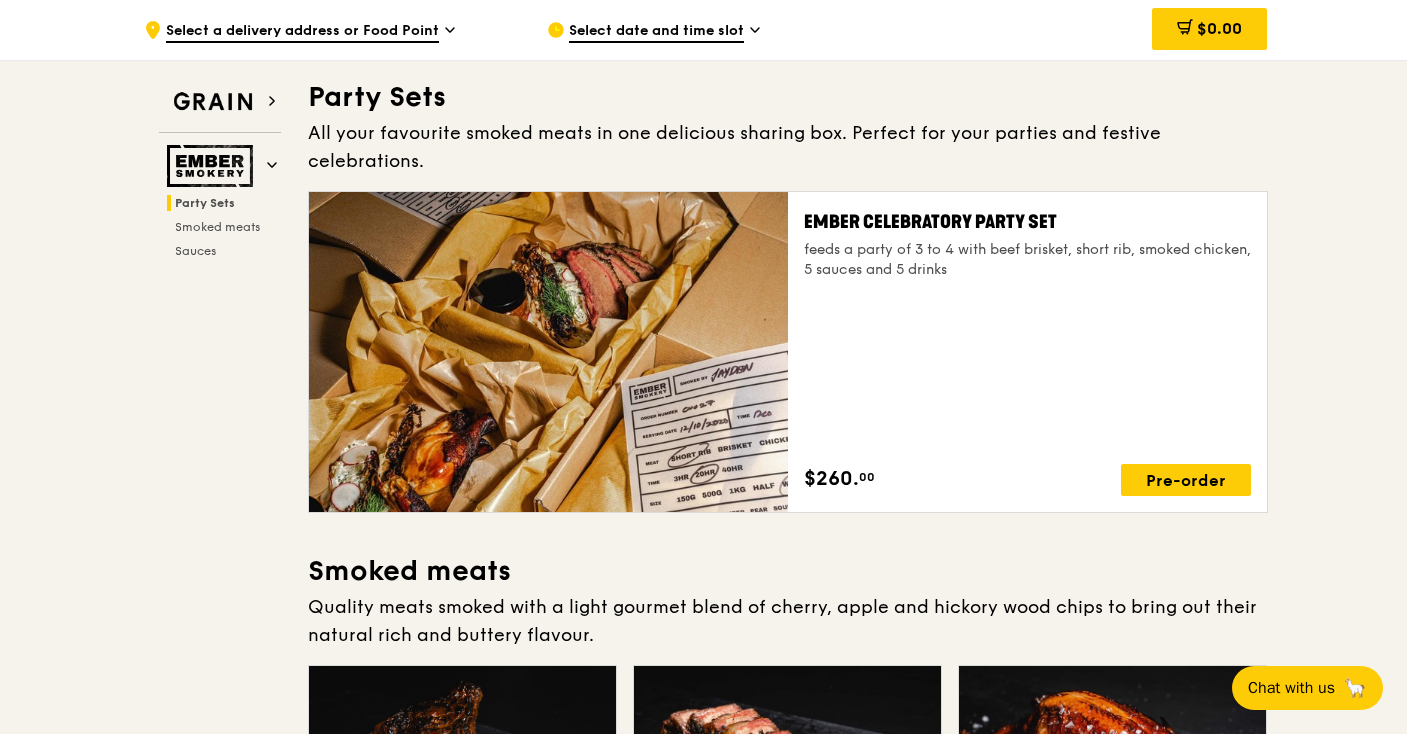 scroll, scrollTop: 64, scrollLeft: 0, axis: vertical 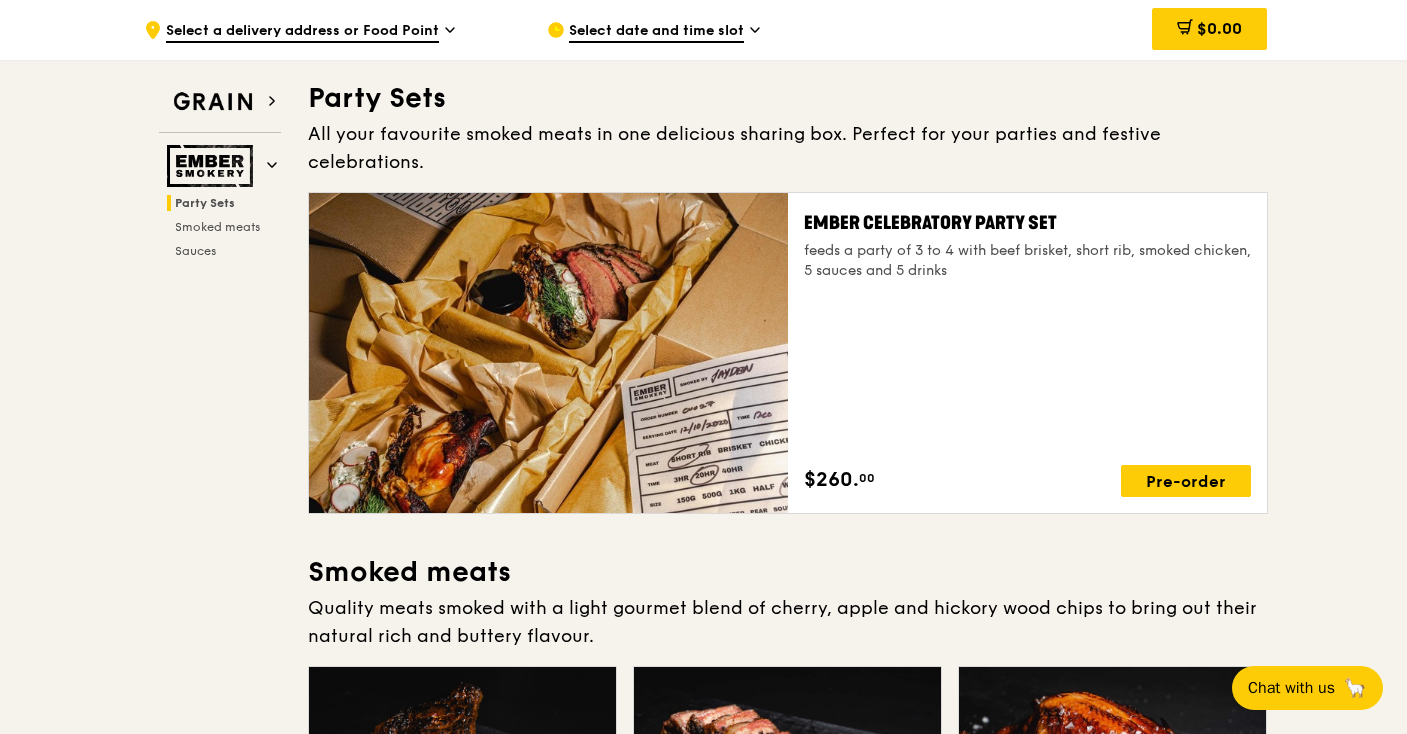 click on "Select a delivery address or Food Point" at bounding box center [302, 32] 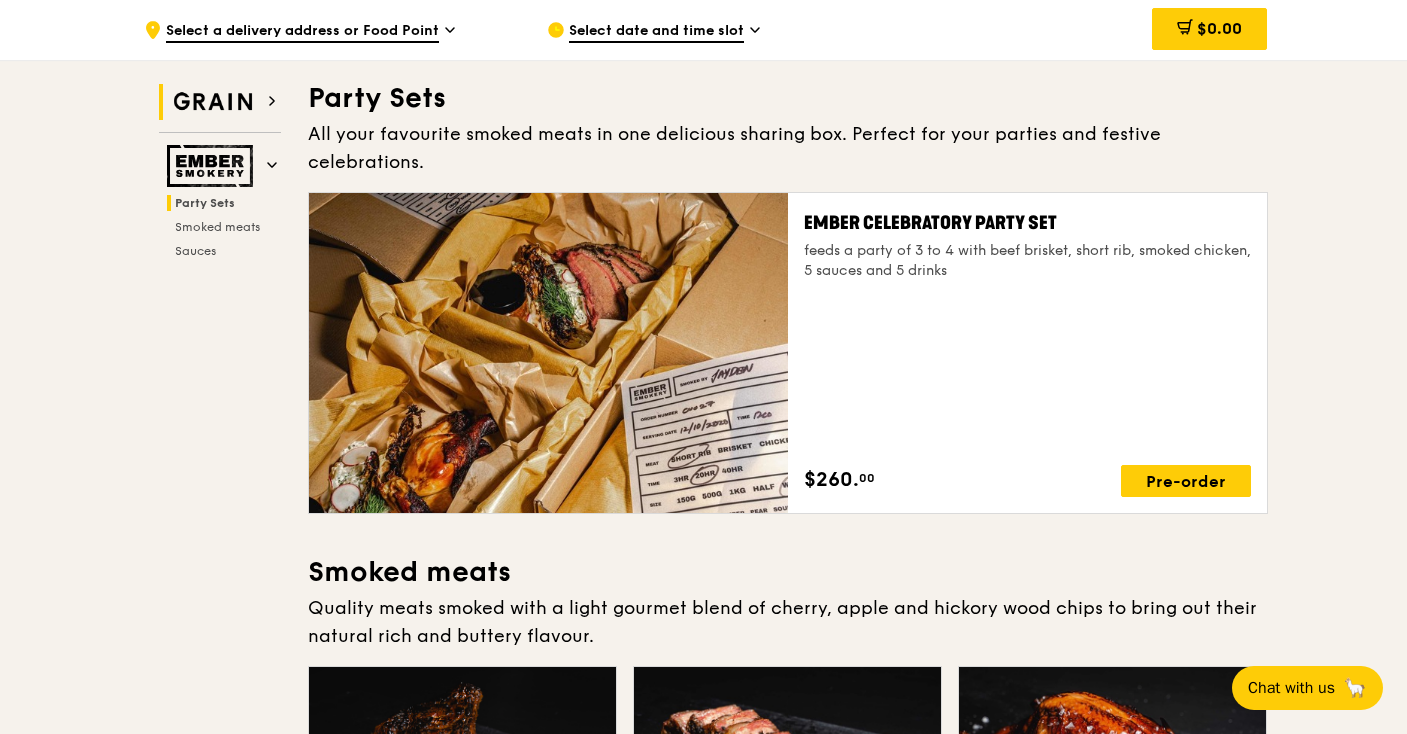 click 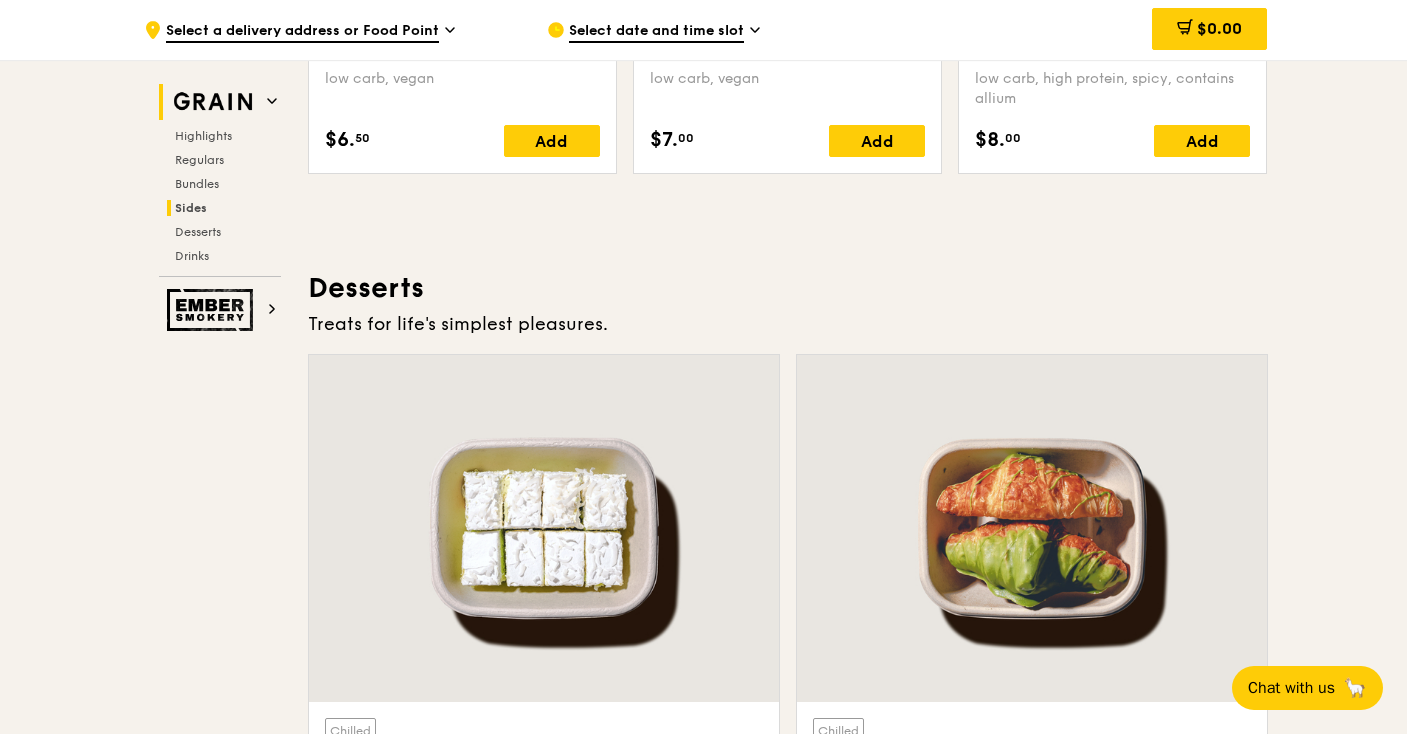 scroll, scrollTop: 5576, scrollLeft: 0, axis: vertical 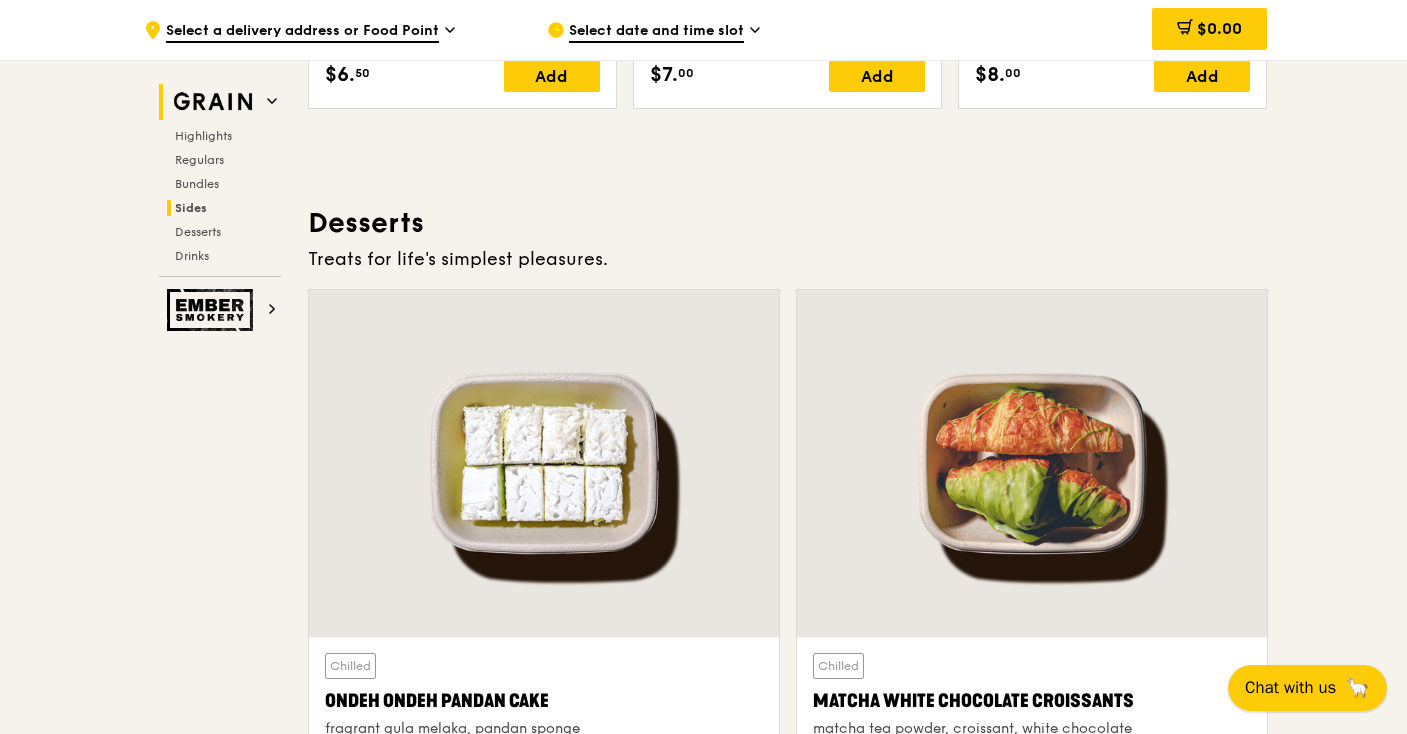 click on "Chat with us" at bounding box center (1290, 687) 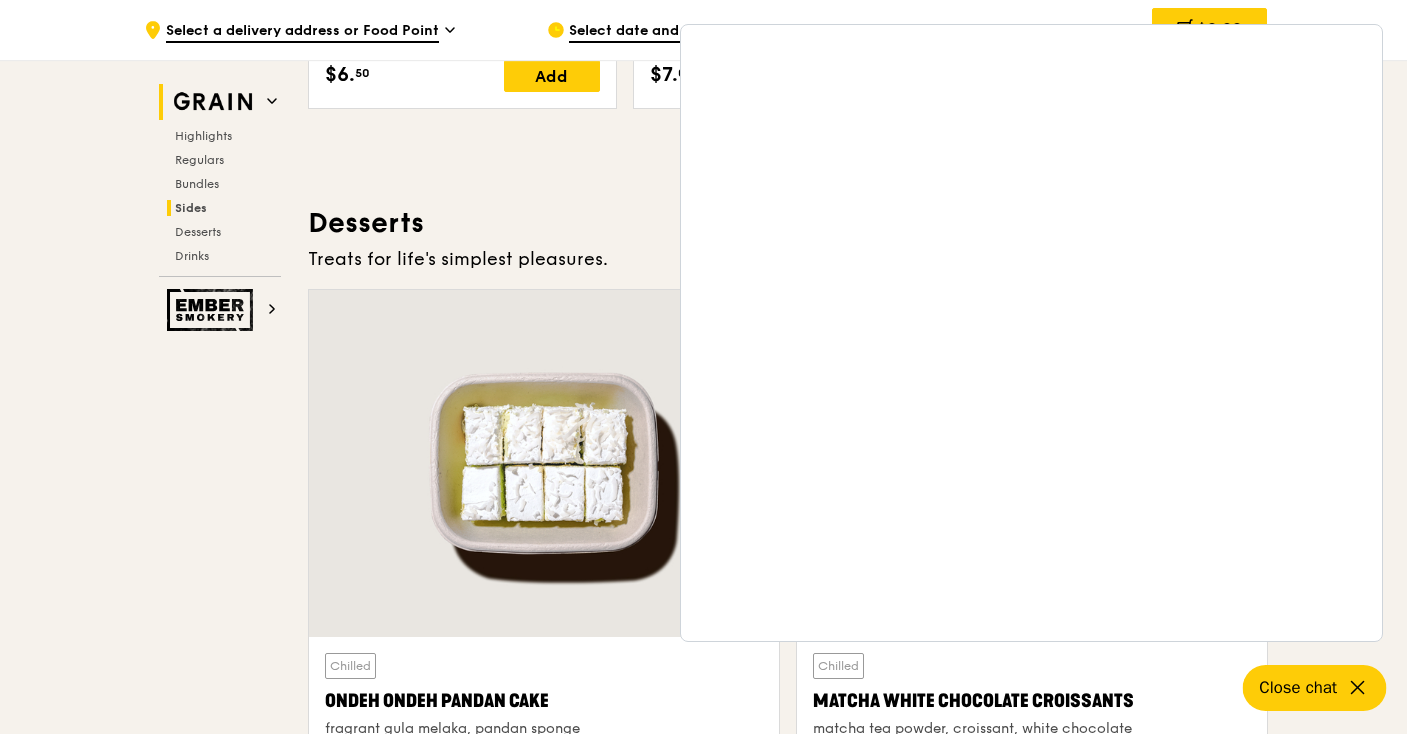 click on "Highlights
Weekly rotating dishes inspired by flavours from around the world.
Warm
Grain's Curry Chicken Stew (and buns)
nyonya curry paste, mini bread roll, roasted potato
spicy, contains allium, dairy, egg, soy, wheat
$15.
00
Add
Warm
Assam Spiced Fish Curry
assam spiced broth, baked white fish, butterfly blue pea rice
pescatarian, spicy, contains allium, egg, nuts, shellfish, soy, wheat
$14.
50
Add
Regulars
Meals you can enjoy day in day out.
Warm
Honey Duo Mustard Chicken
house-blend mustard, maple soy baked potato, linguine, cherry tomato
high protein, contains allium, soy, wheat
$15.
50
Add
Warm
Mentai Mayonnaise Aburi Salmon
sous vide norwegian salmon, mentaiko, balsamic glazed sweet potato
$20.
00" at bounding box center [788, -1002] 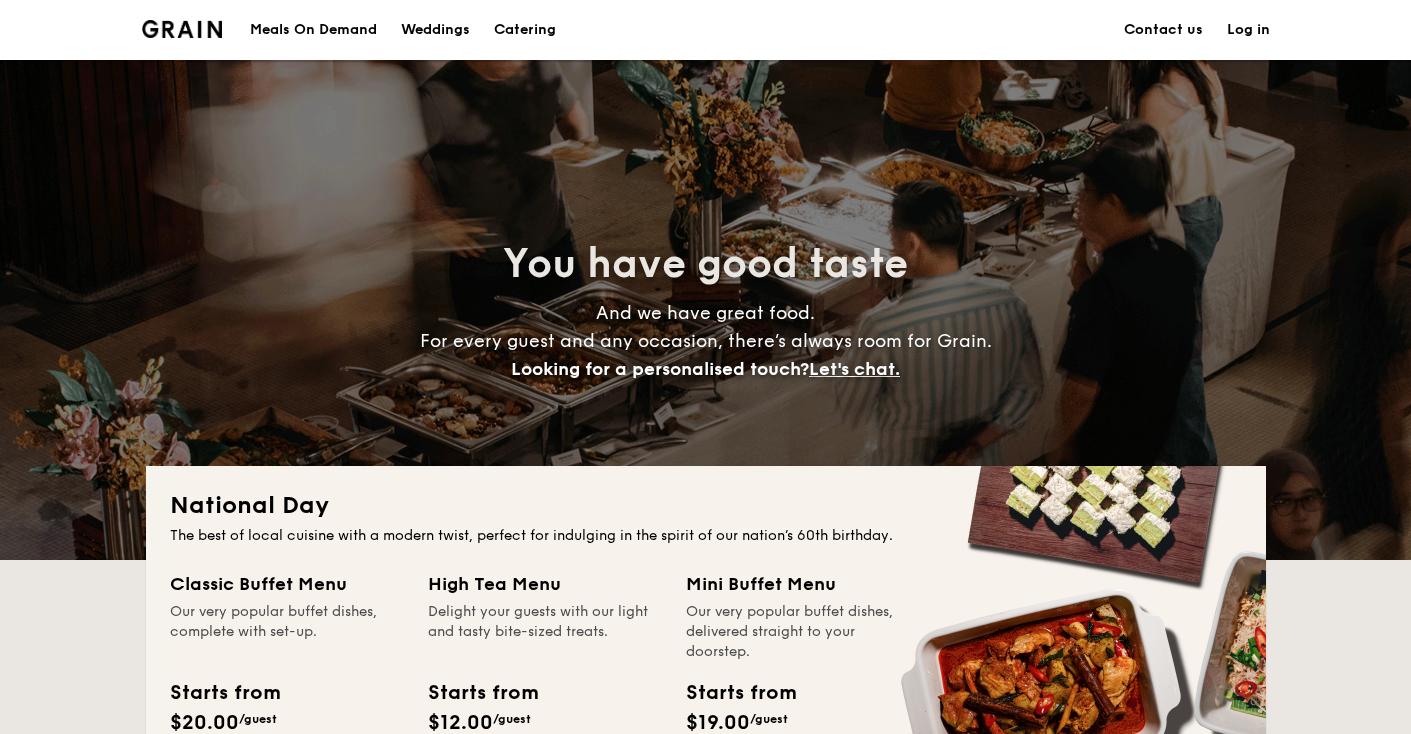 scroll, scrollTop: 0, scrollLeft: 0, axis: both 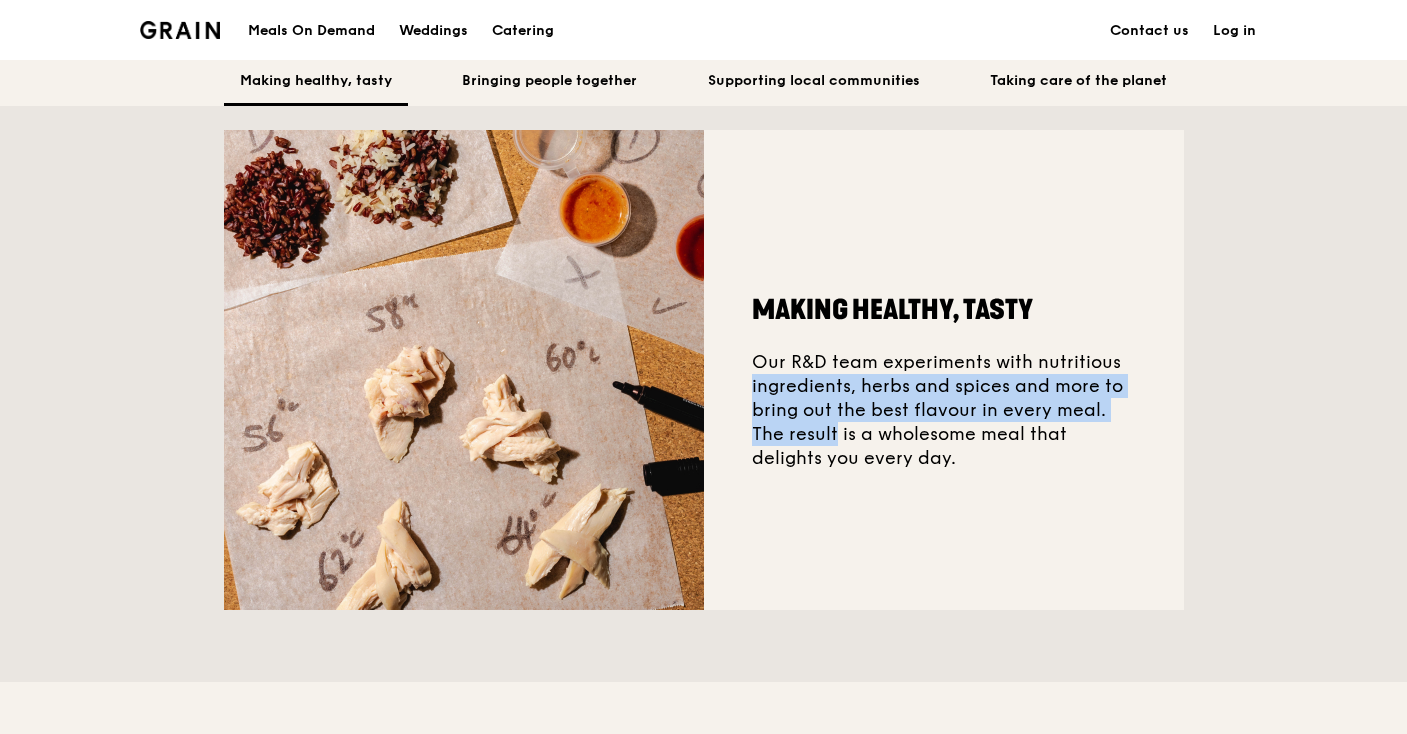 drag, startPoint x: 1037, startPoint y: 364, endPoint x: 1117, endPoint y: 414, distance: 94.33981 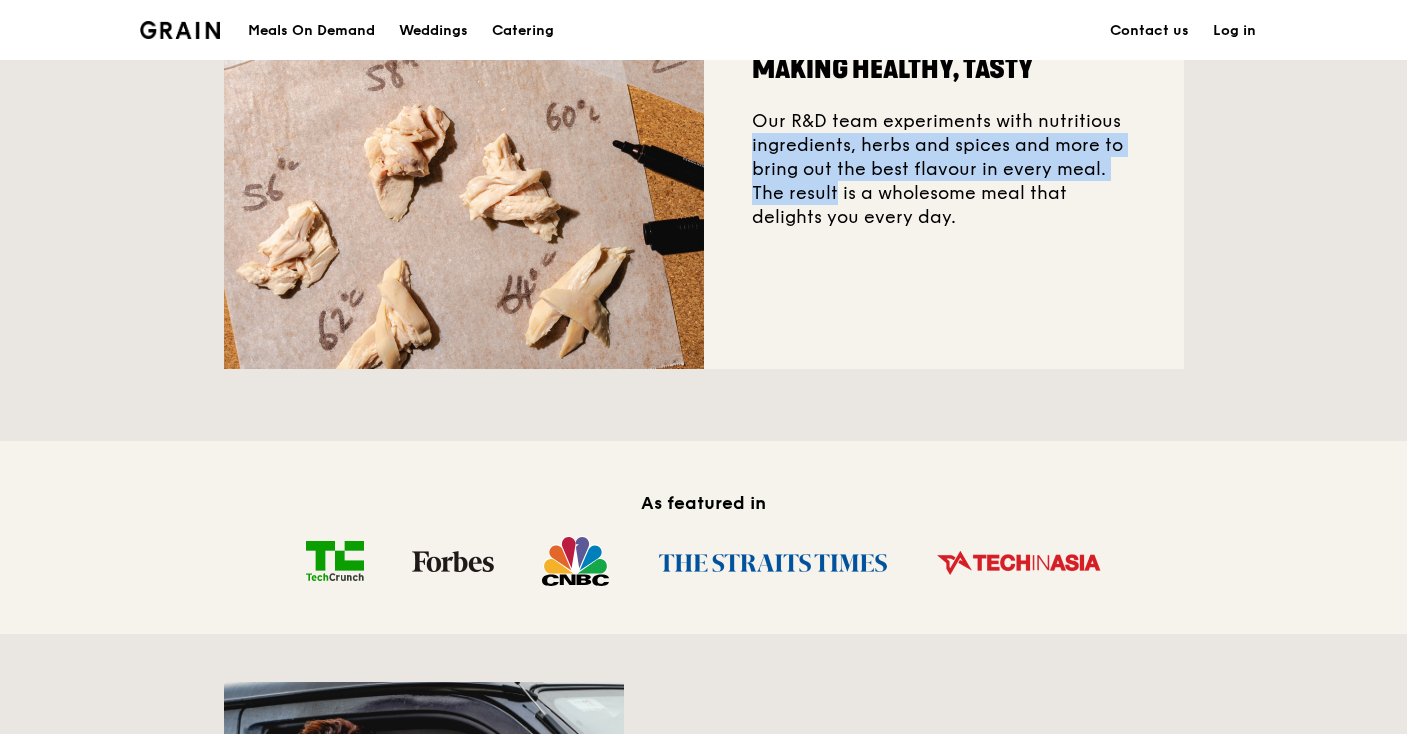 scroll, scrollTop: 0, scrollLeft: 0, axis: both 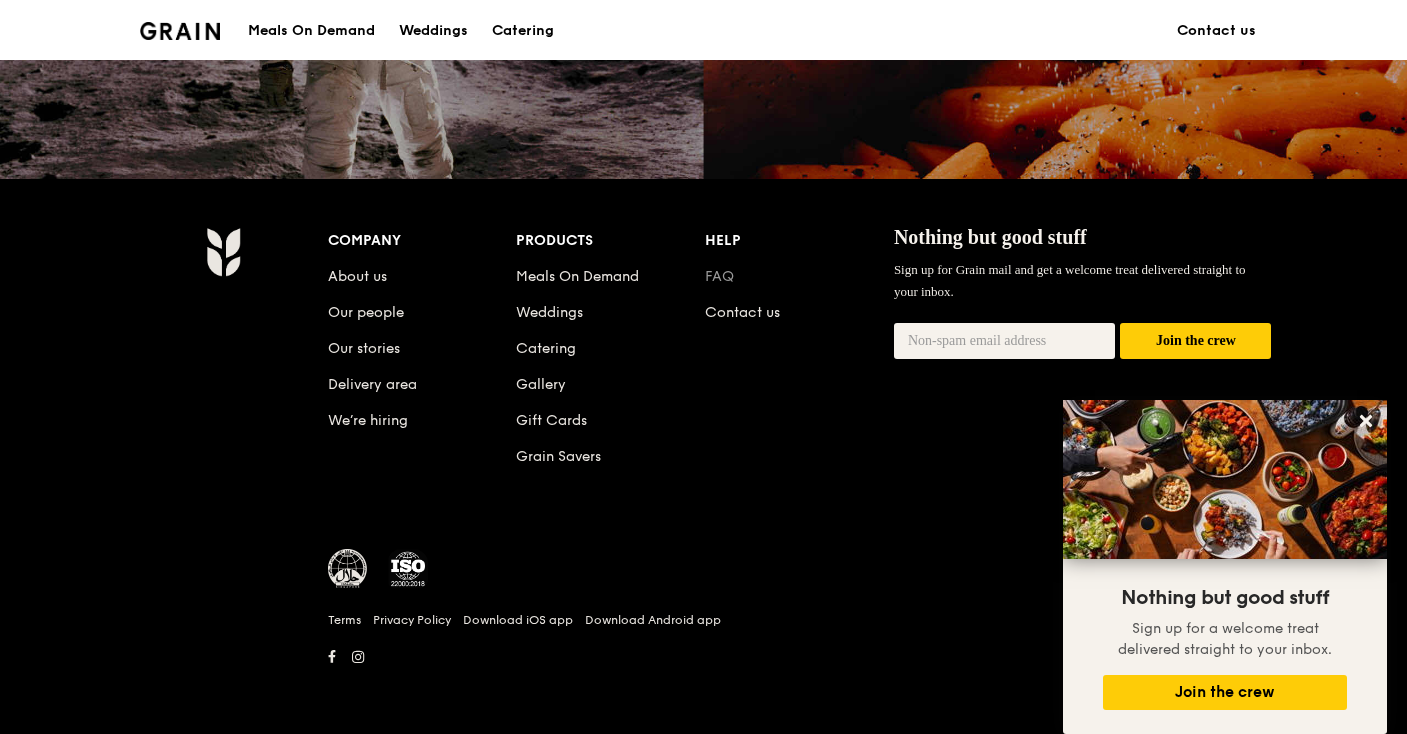 click on "FAQ" at bounding box center (719, 276) 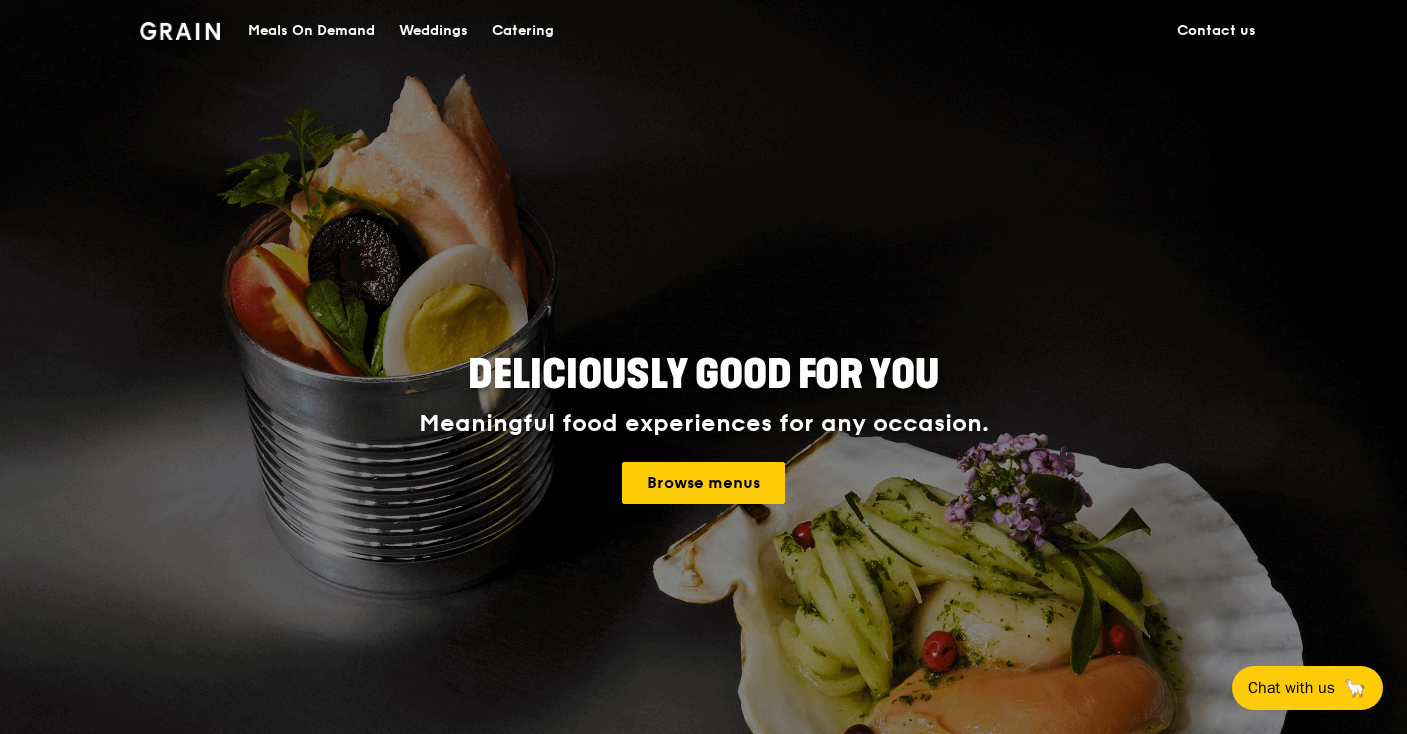 scroll, scrollTop: 0, scrollLeft: 0, axis: both 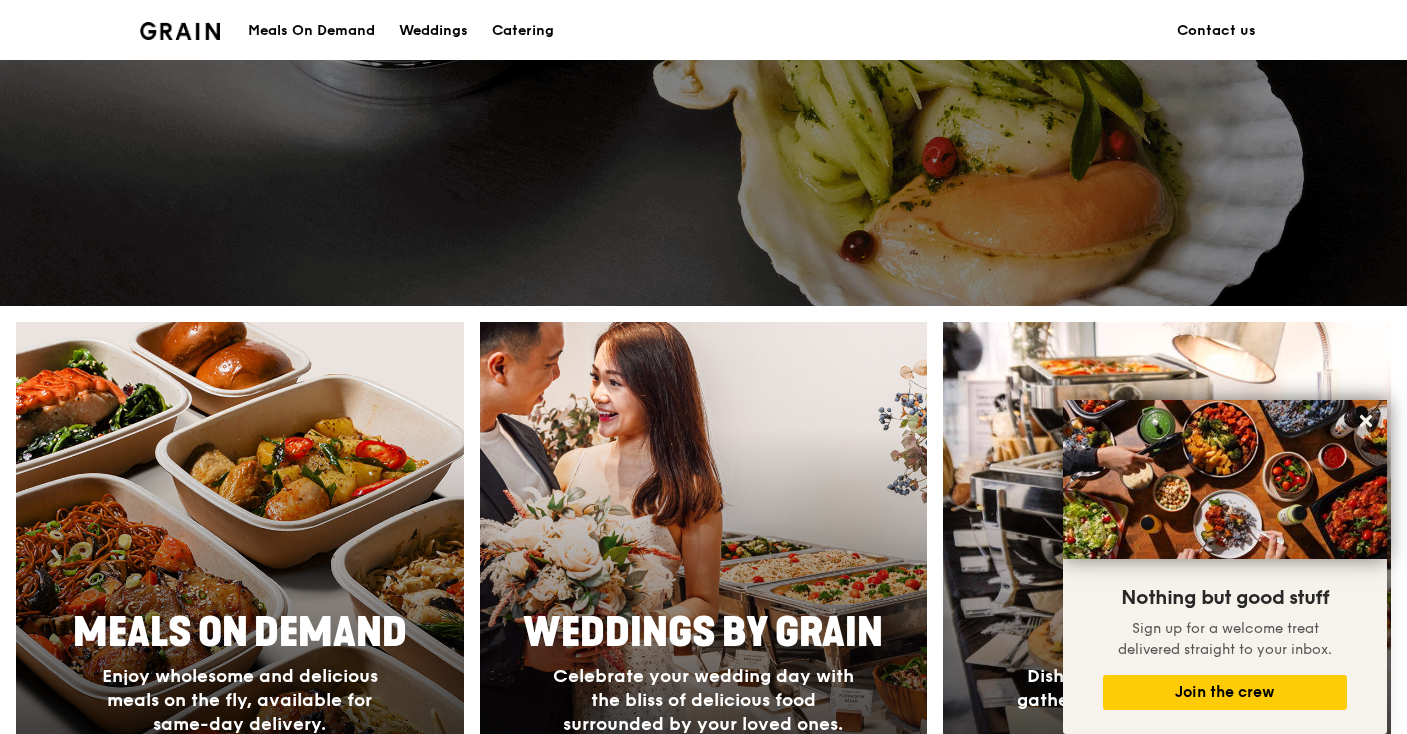 click on "Meals On Demand" at bounding box center [311, 31] 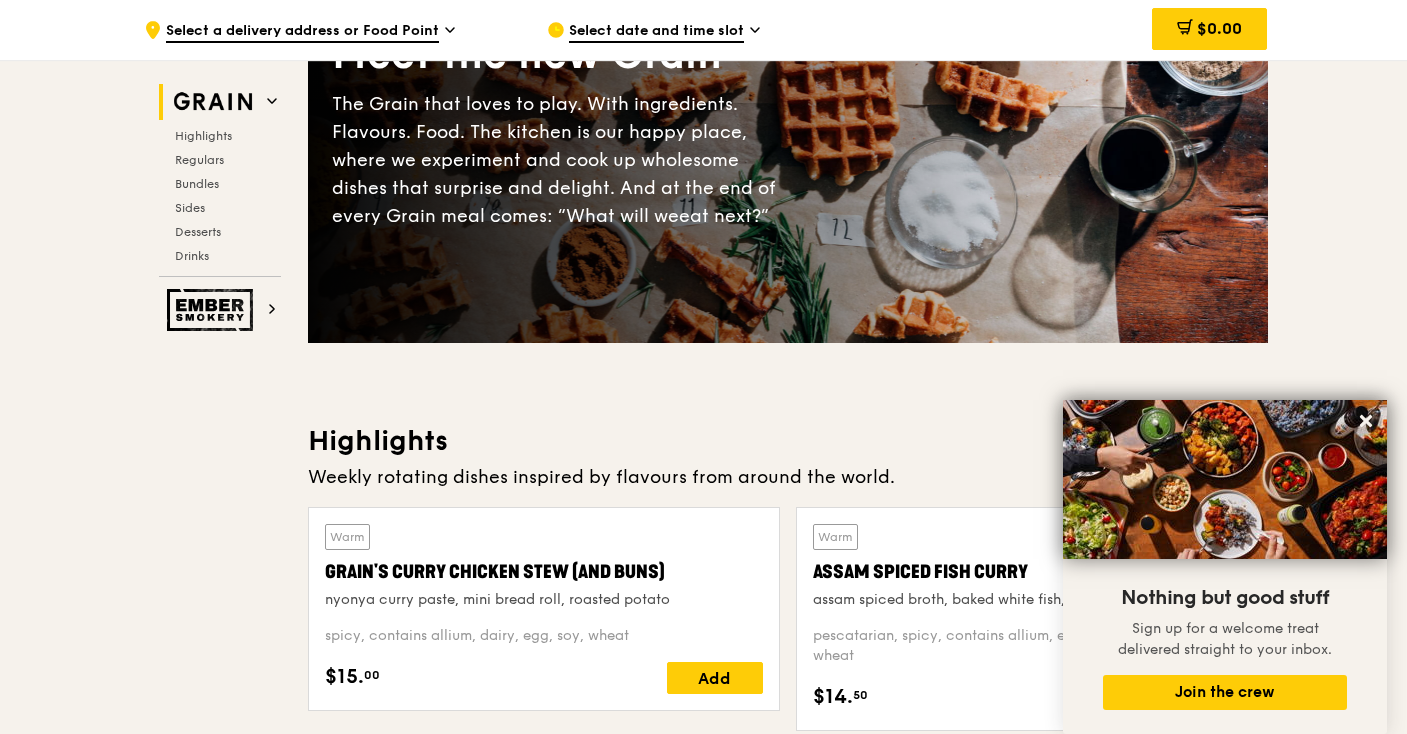 scroll, scrollTop: 215, scrollLeft: 0, axis: vertical 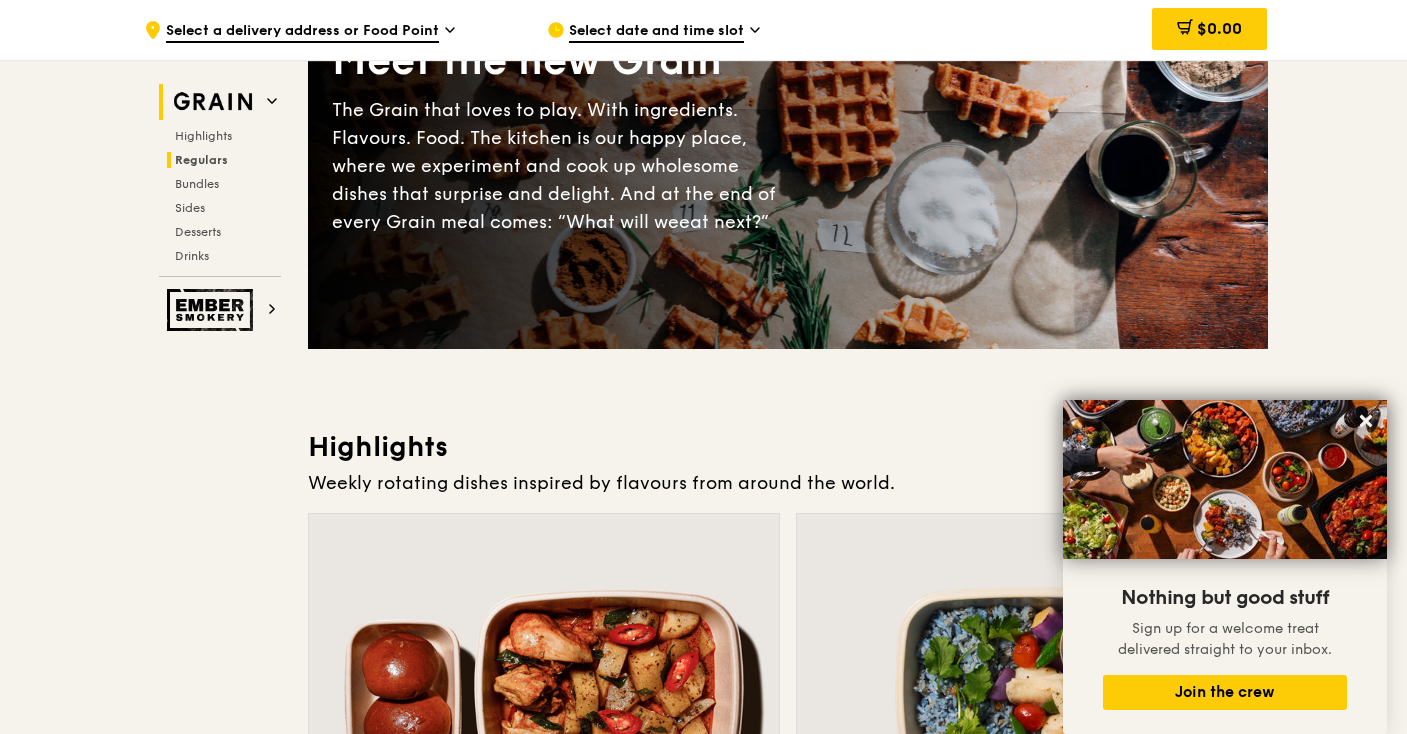 click on "Regulars" at bounding box center [201, 160] 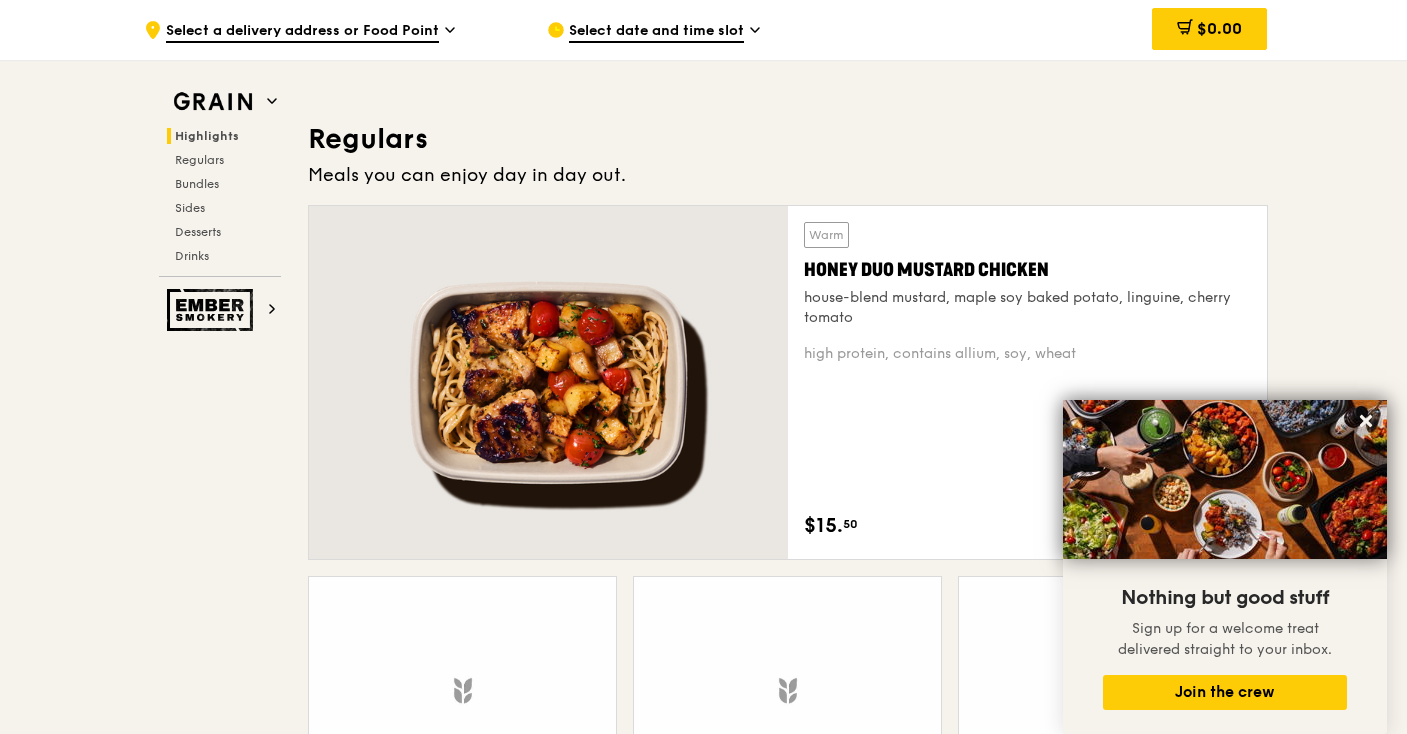 scroll, scrollTop: 1315, scrollLeft: 0, axis: vertical 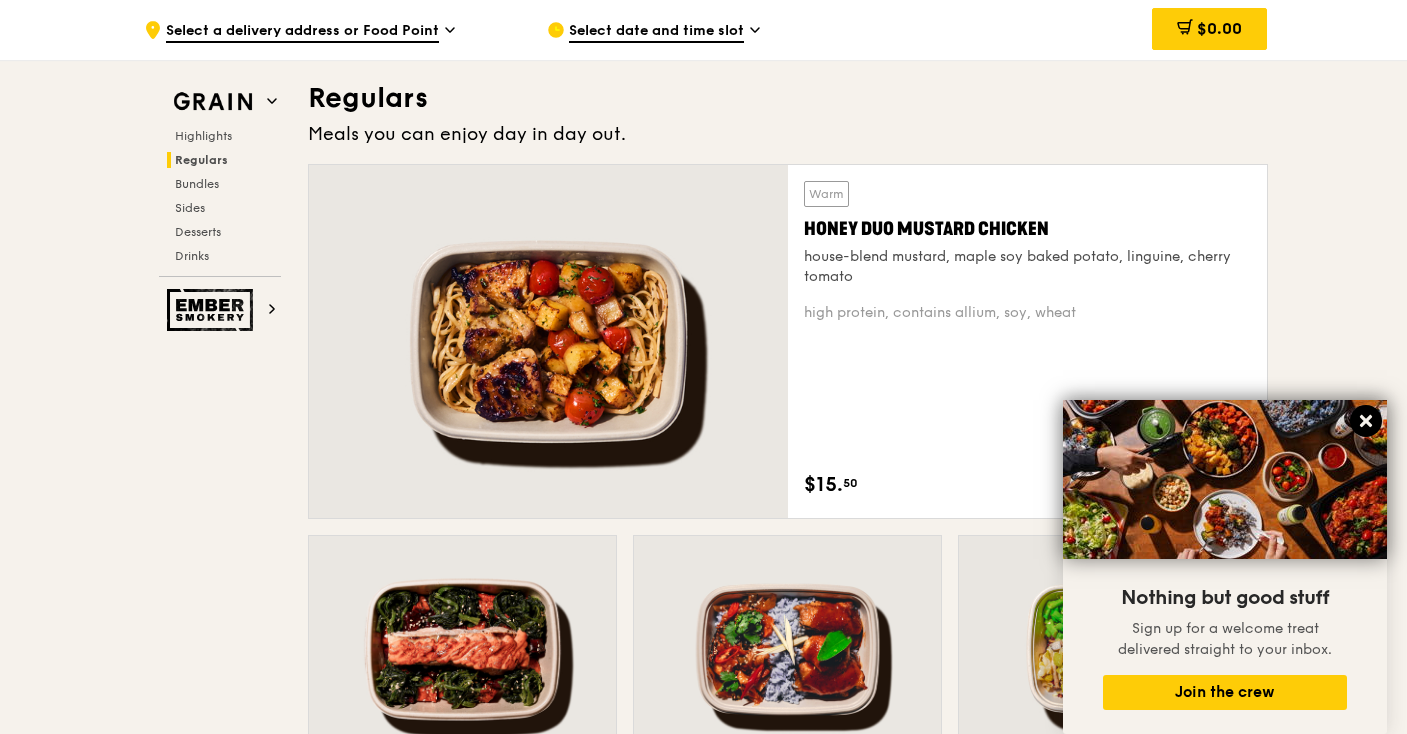click 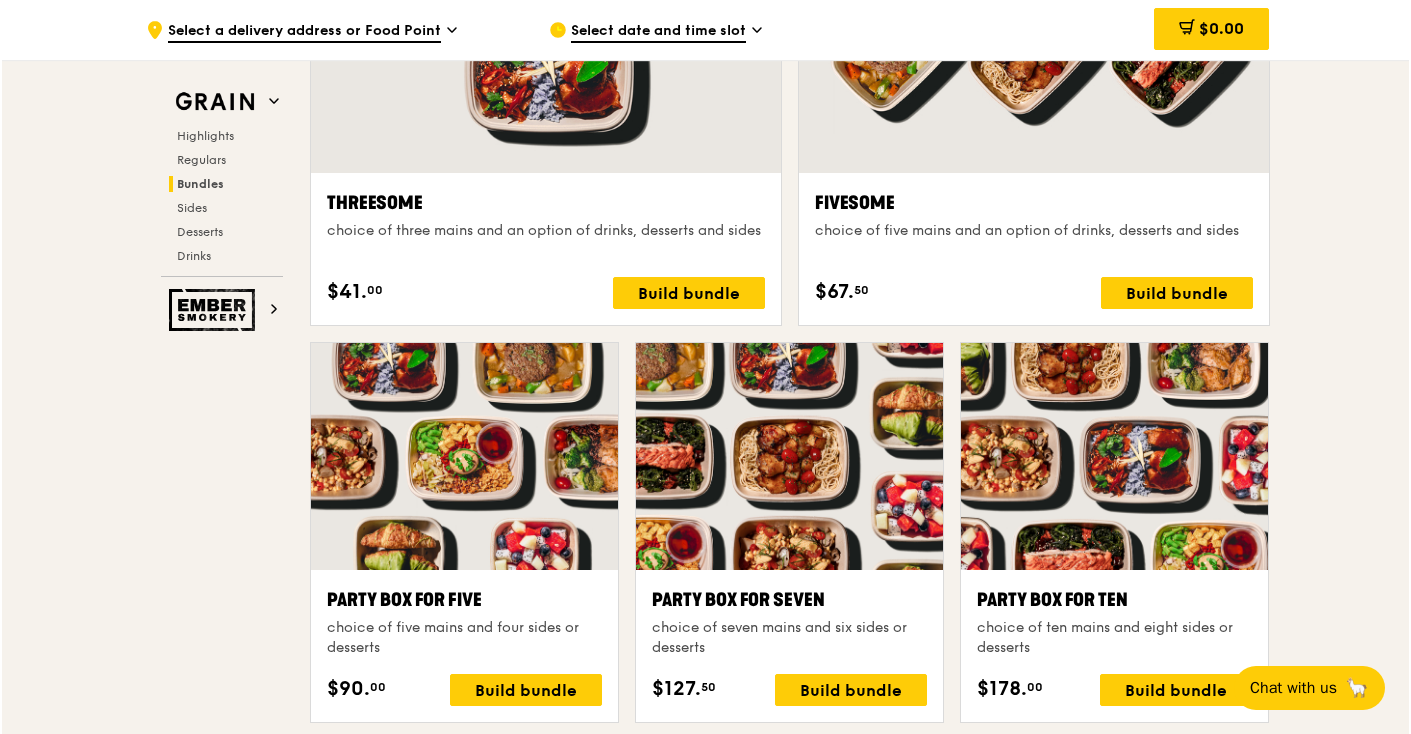 scroll, scrollTop: 3714, scrollLeft: 0, axis: vertical 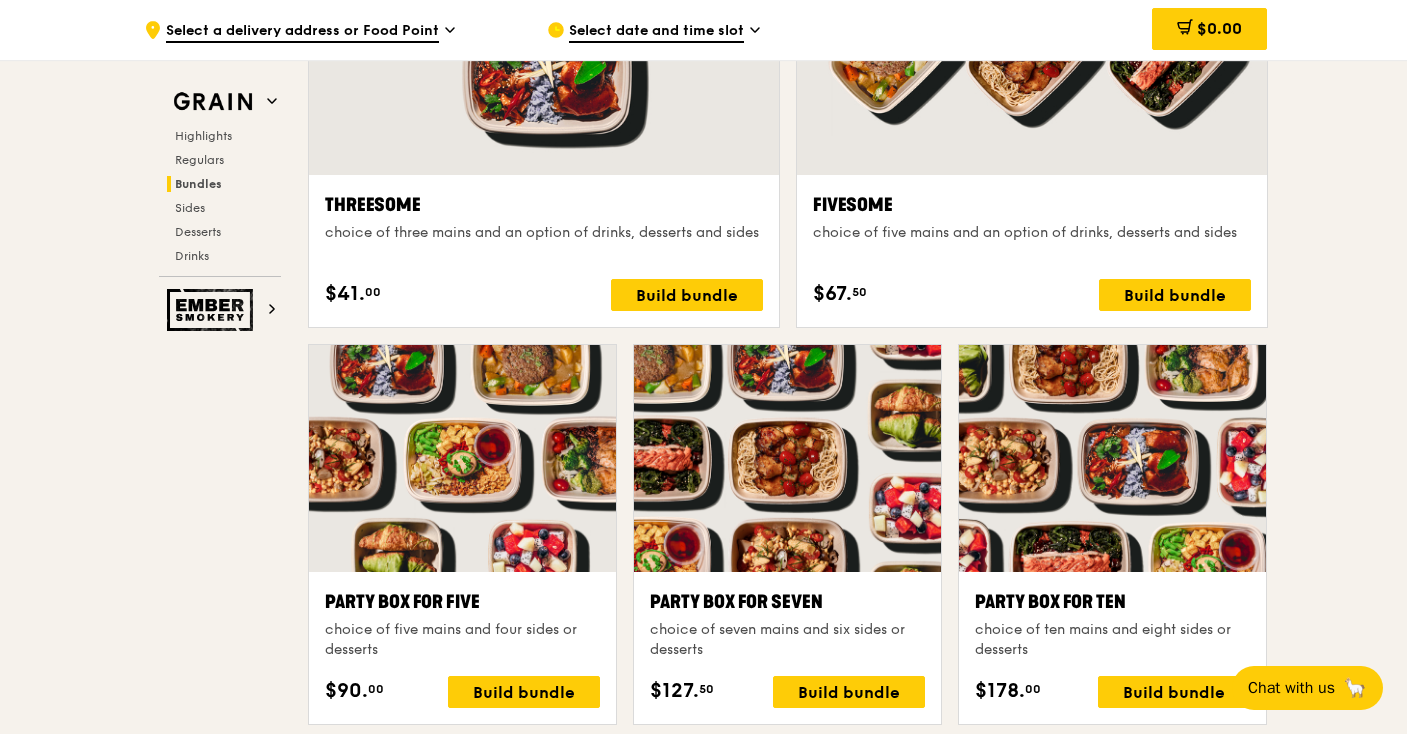 click at bounding box center [787, 458] 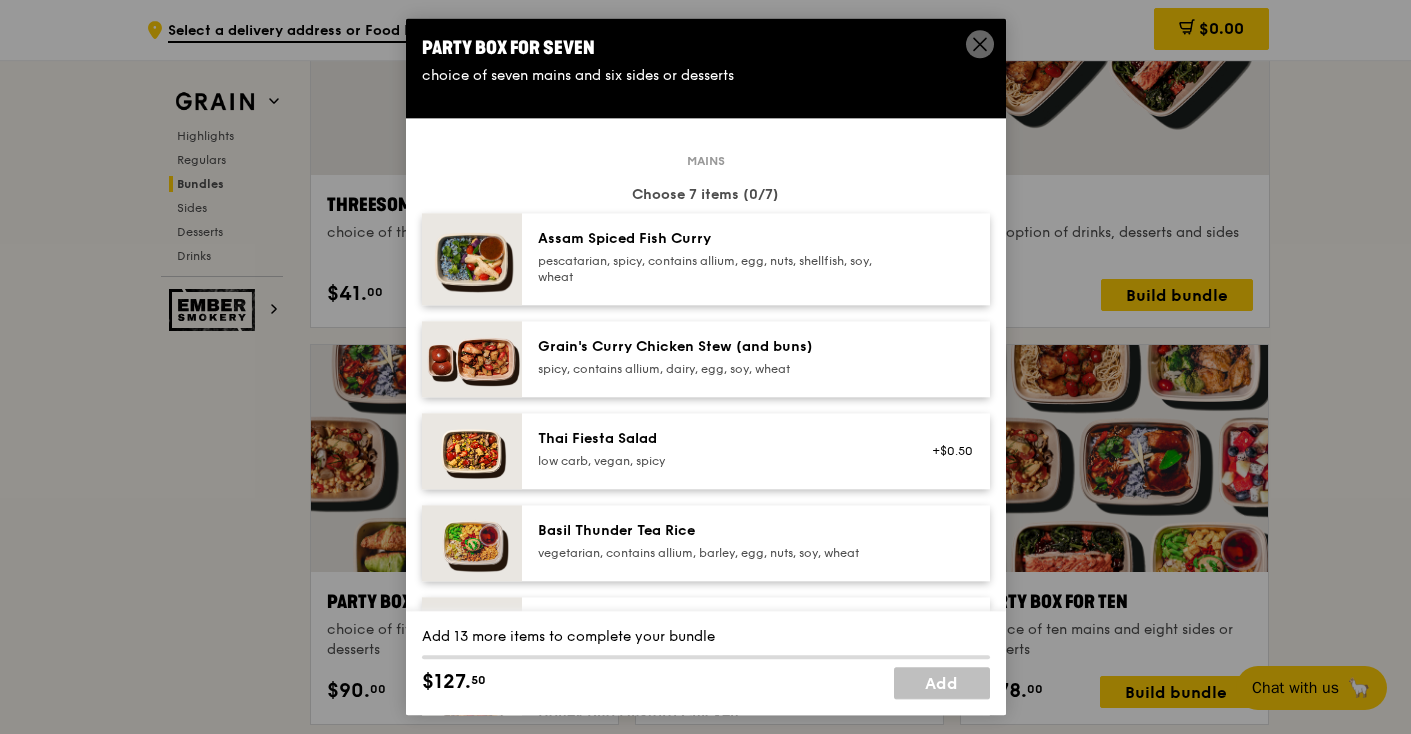 click 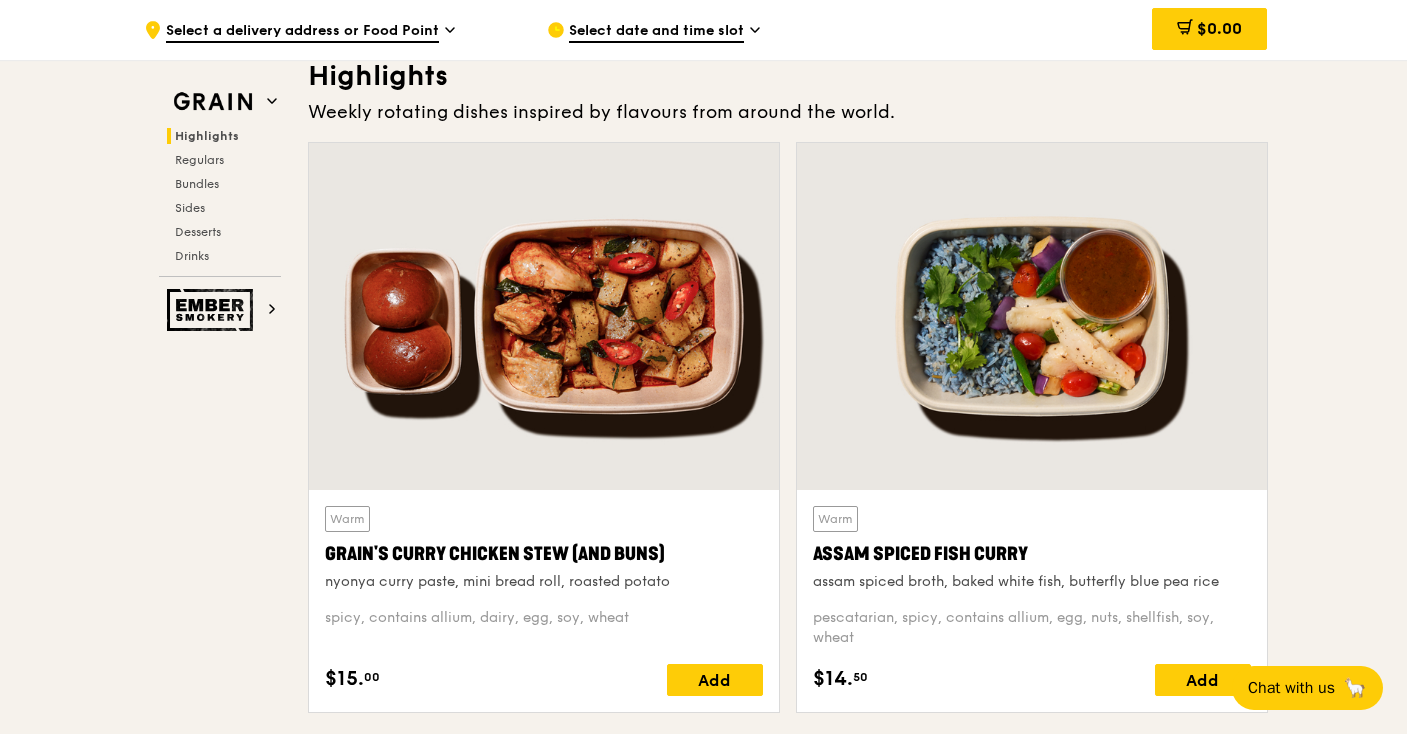 scroll, scrollTop: 580, scrollLeft: 0, axis: vertical 